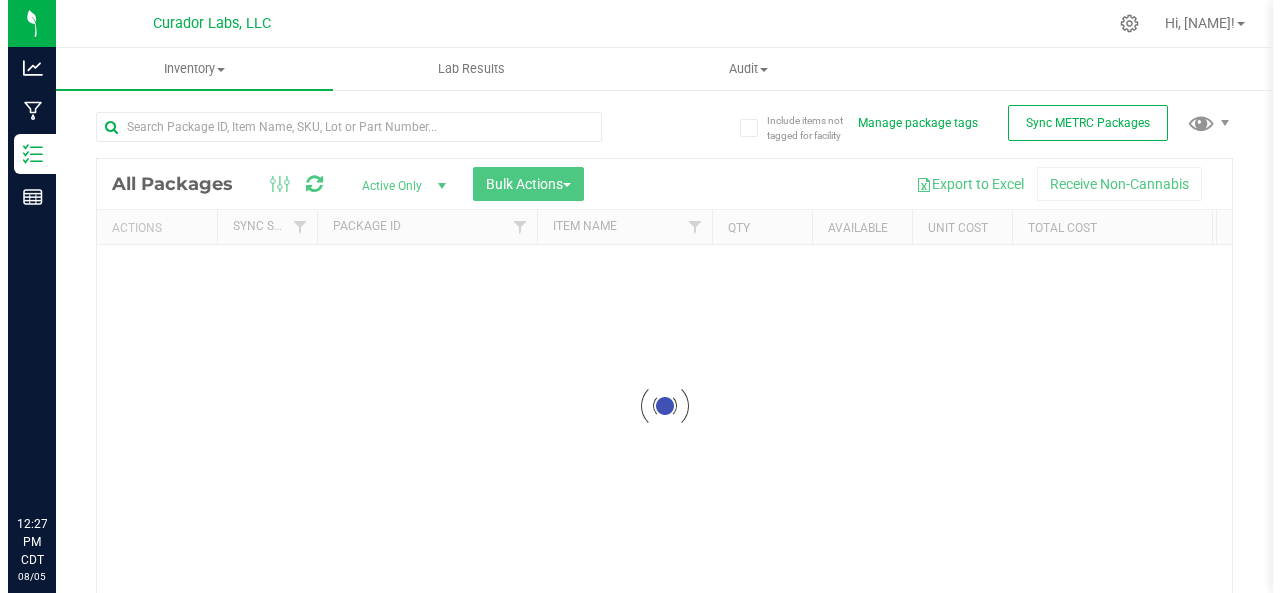 scroll, scrollTop: 0, scrollLeft: 0, axis: both 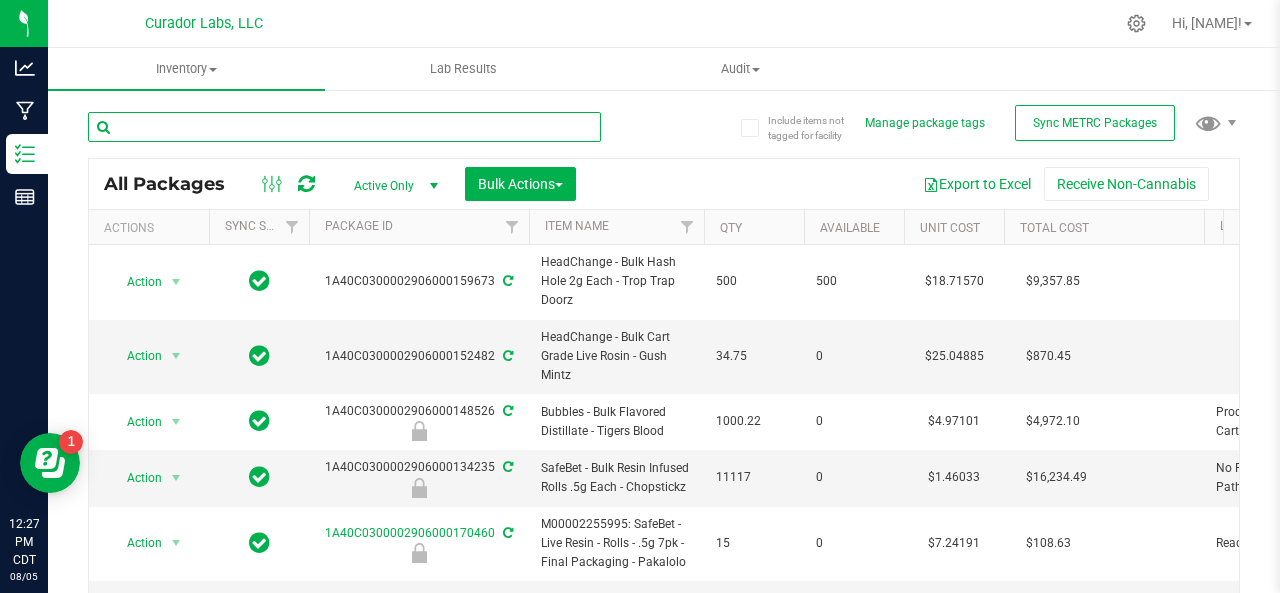 click at bounding box center (344, 127) 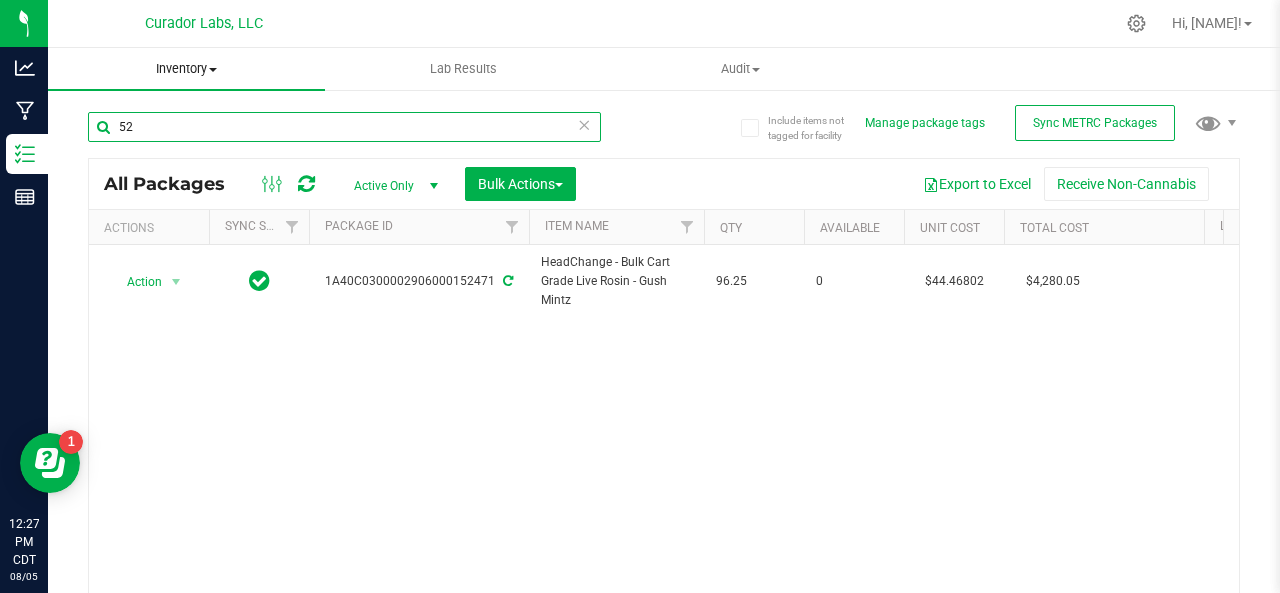type on "5" 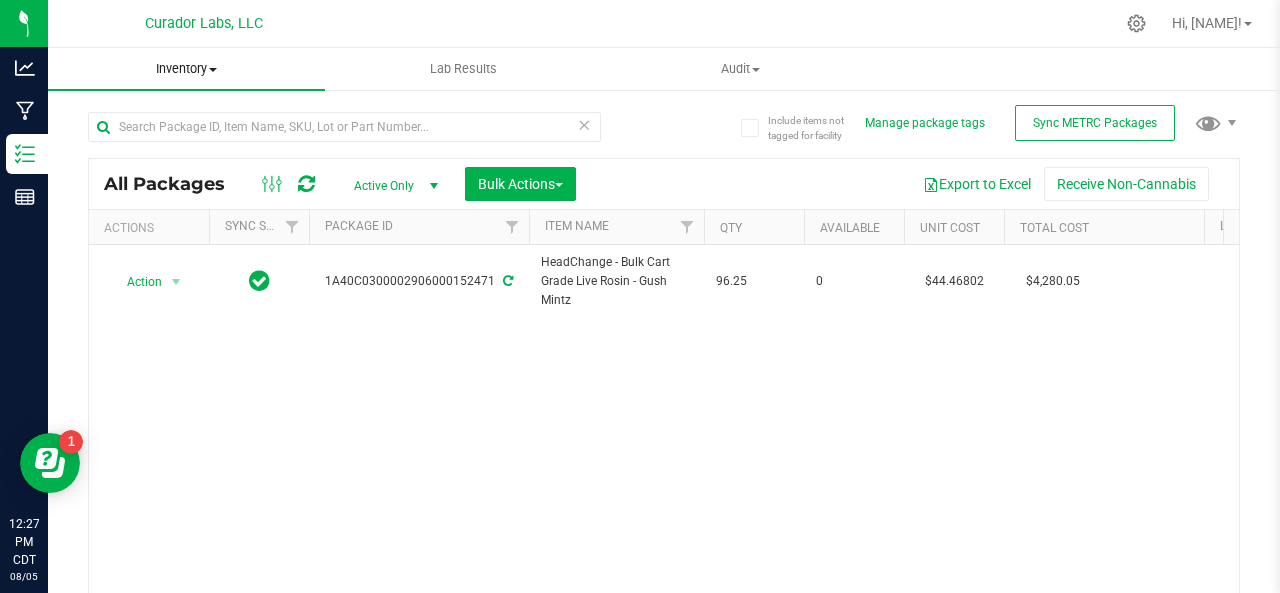 click on "Inventory
All packages
All inventory
Waste log
Create inventory" at bounding box center (186, 69) 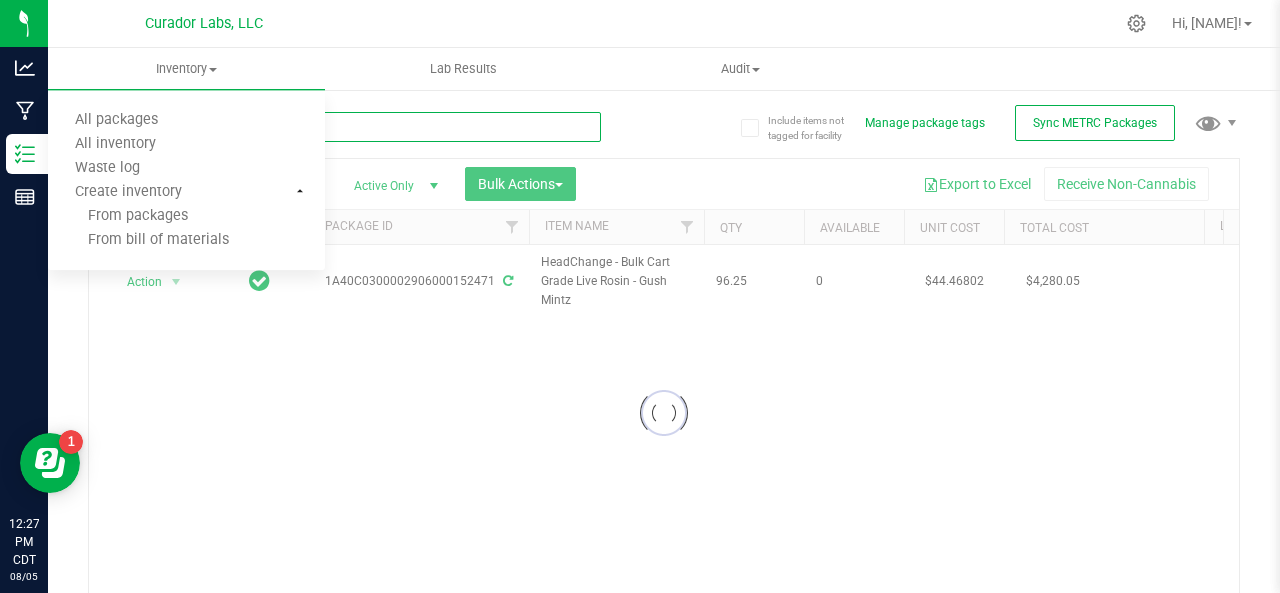 click at bounding box center [344, 127] 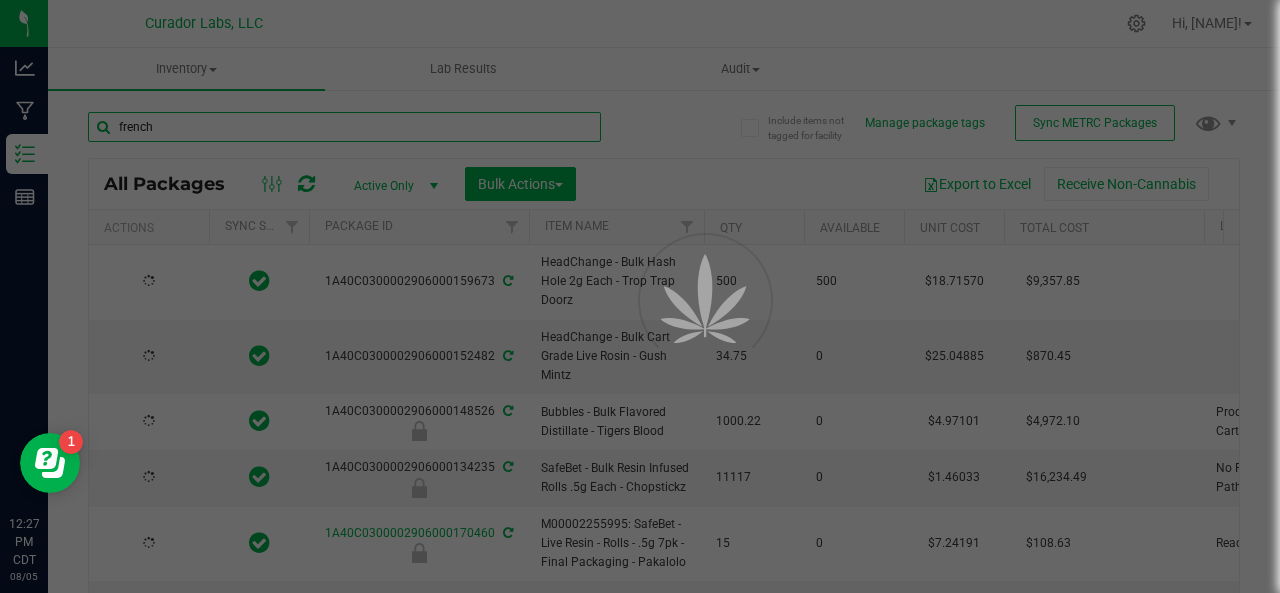 type on "french [NUMBER]" 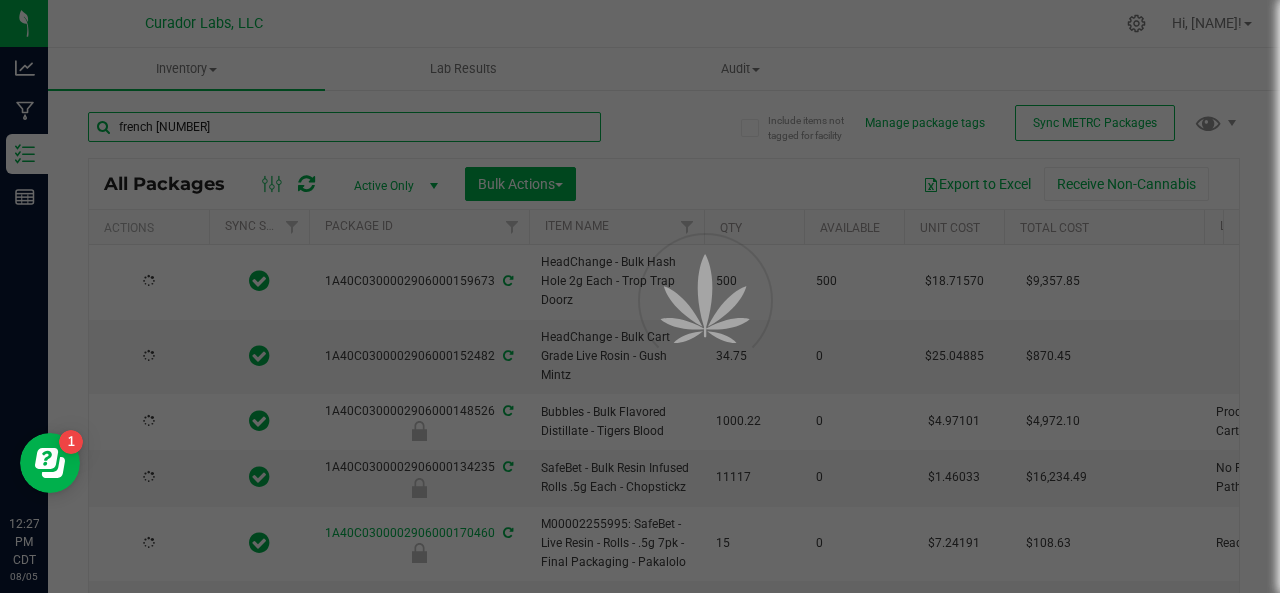 type on "2026-08-05" 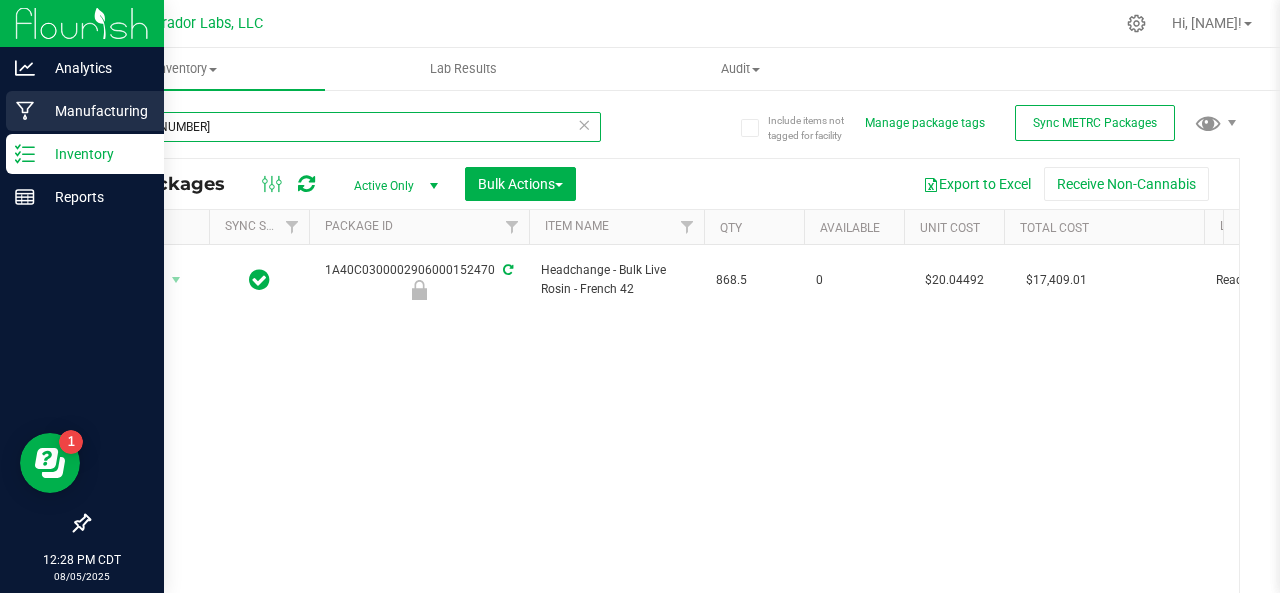 type on "french [NUMBER]" 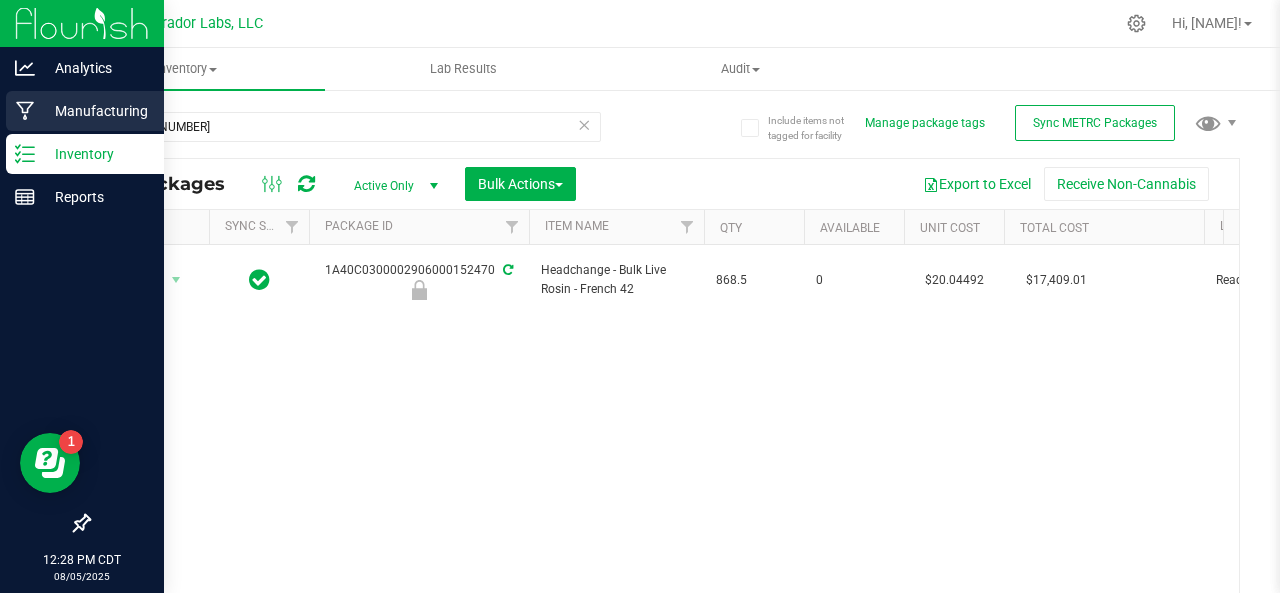 click on "Manufacturing" at bounding box center [95, 111] 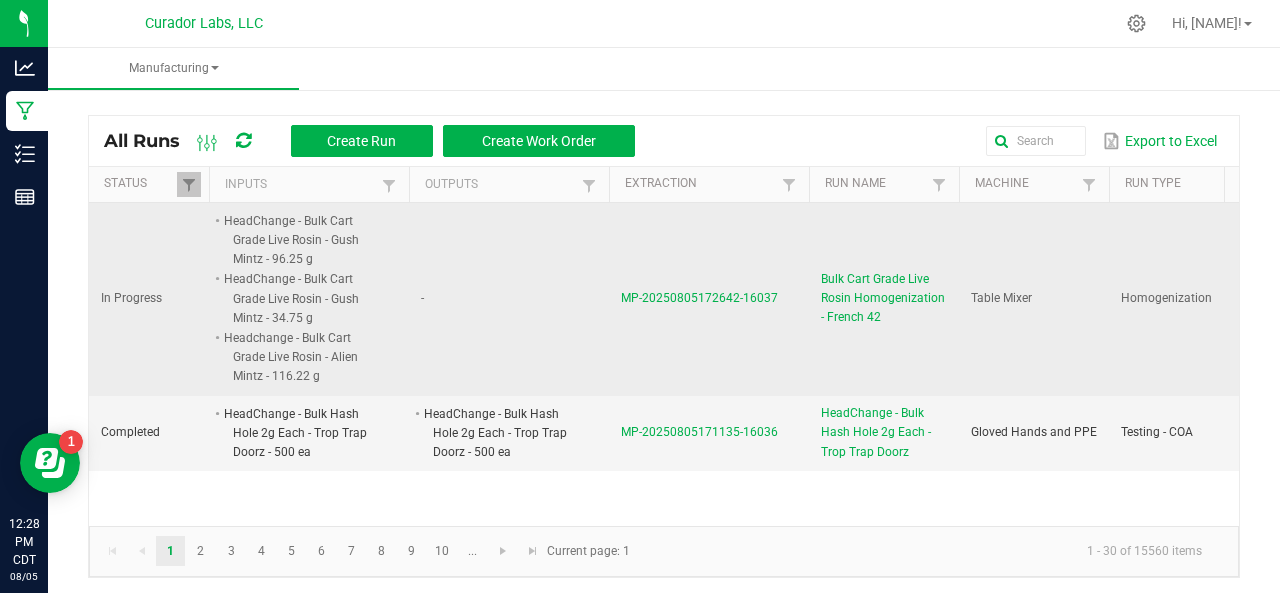 click on "MP-20250805172642-16037" at bounding box center [699, 298] 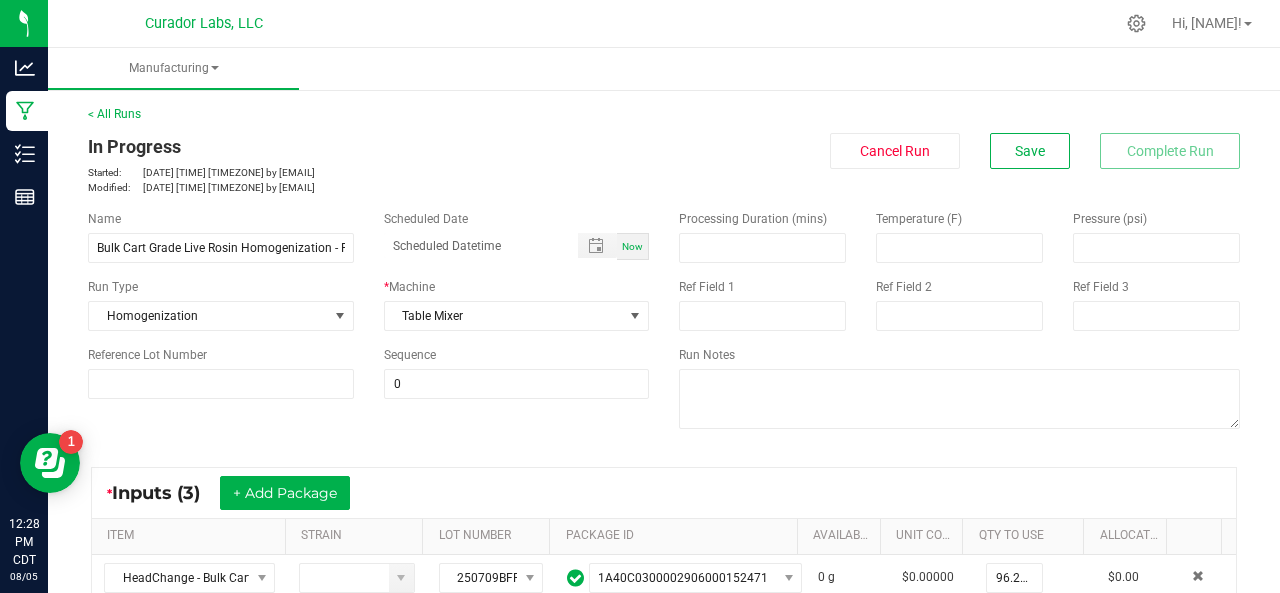 scroll, scrollTop: 208, scrollLeft: 0, axis: vertical 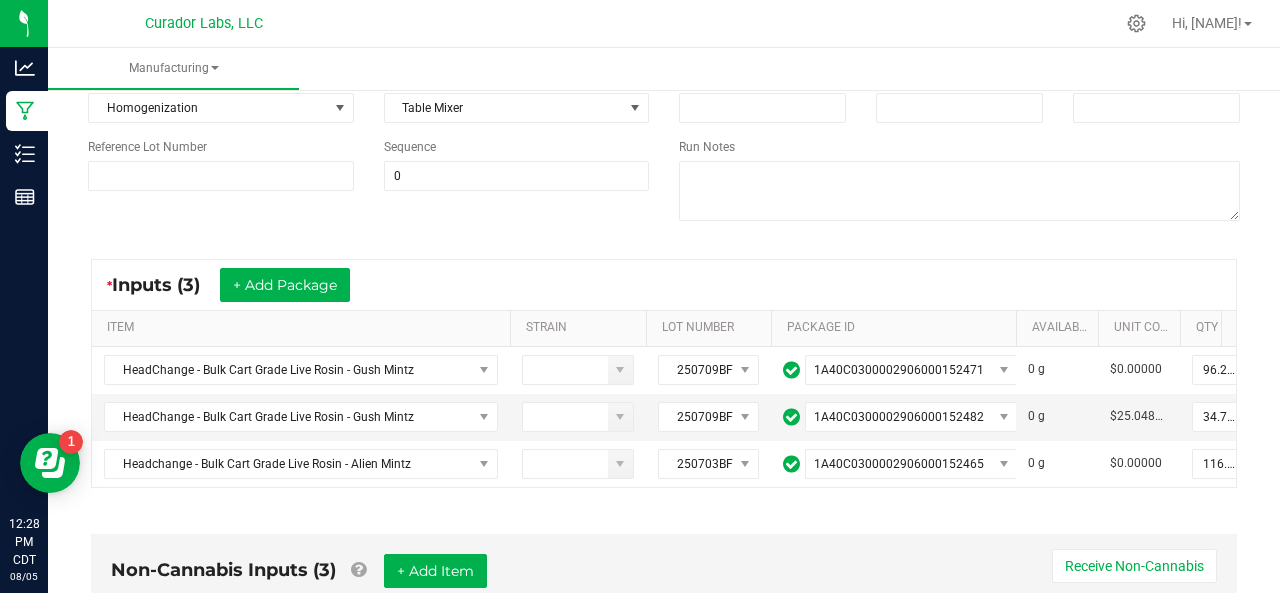 click on "ITEM STRAIN LOT NUMBER PACKAGE ID AVAILABLE Unit Cost QTY TO USE Allocated Cost HeadChange - Bulk Cart Grade Live Rosin - Gush Mintz 250709BFFGSHMNTS
1A40C0300002906000152471 0   g  $0.00000  96.2500 g  $0.00  HeadChange - Bulk Cart Grade Live Rosin - Gush Mintz 250709BFFGSHMNTS
1A40C0300002906000152482 0   g  $25.04885  34.7500 g  $870.45  Headchange - Bulk Cart Grade Live Rosin - Alien Mintz 250703BFFALNMNTZ
1A40C0300002906000152465 0   g  $0.00000  116.2200 g  $0.00" at bounding box center (664, 399) 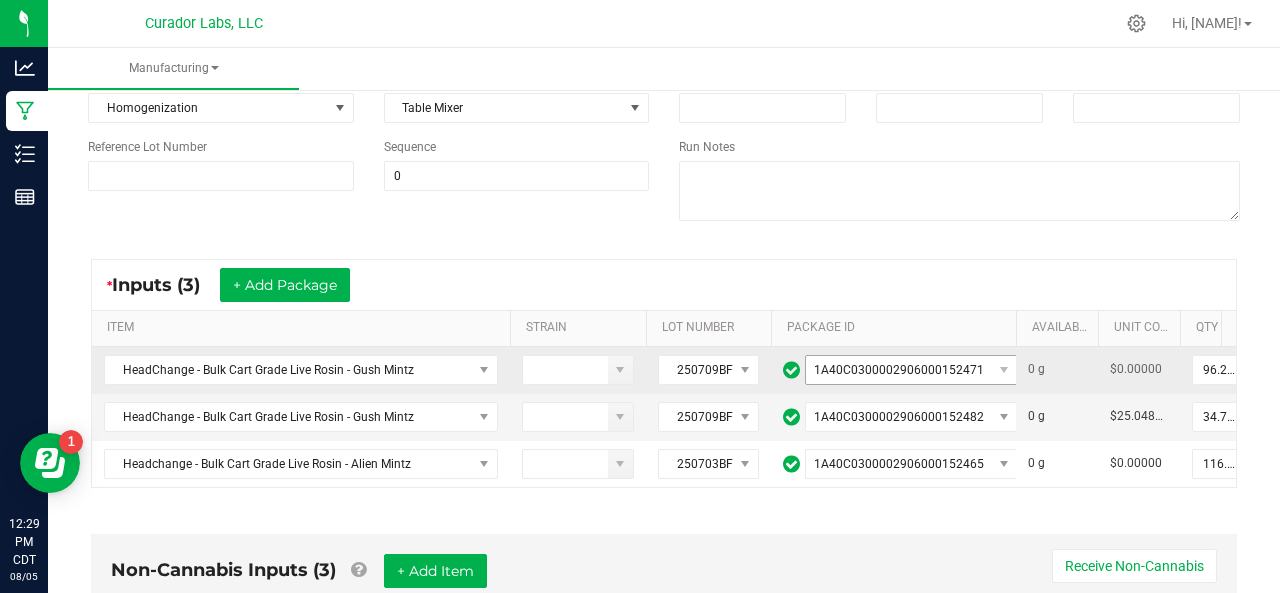 scroll, scrollTop: 0, scrollLeft: 230, axis: horizontal 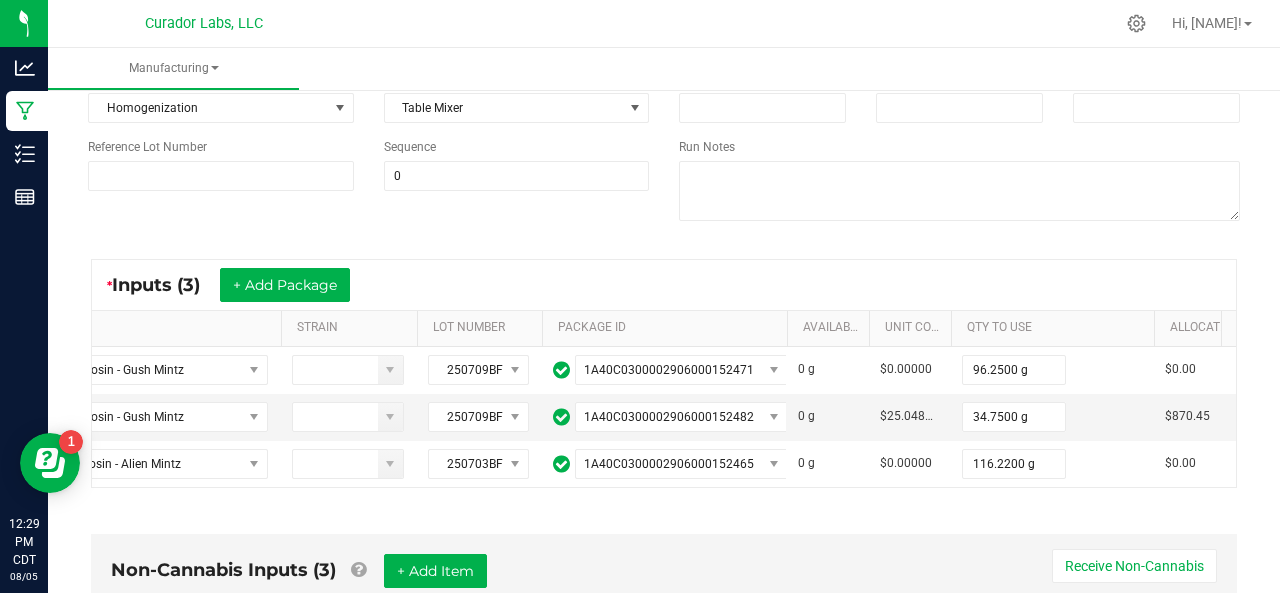 click at bounding box center [1151, 485] 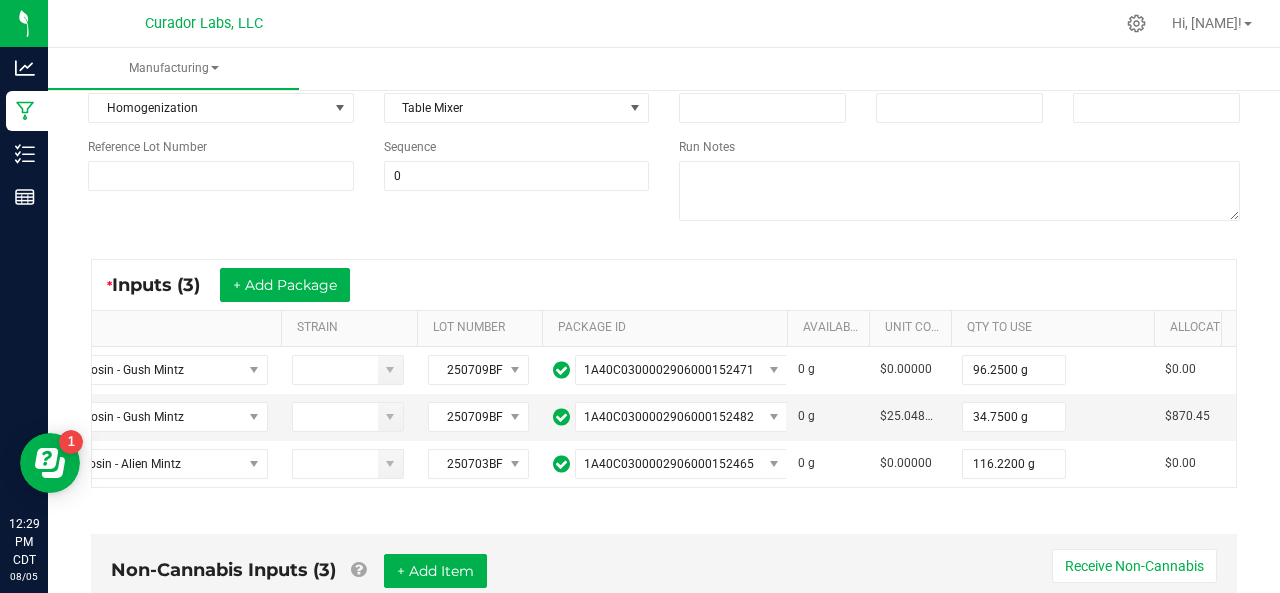 click on "Non-Cannabis Inputs (3)  + Add Item   Receive Non-Cannabis  ITEM LOT NUMBER AREA/LOCATION AVAILABLE Unit Cost QTY TO USE Allocated Cost  Syringe - Luer Slip Disposable 10mL   080624 - AMAZON - 1171      XO Lab   87    $0.00000   1        $0.00   Testing - R&D - Metals - Fleur de Lis   -   -   $95.00000  1.0000 u  $95.00   Testing - R&D - Pesticides (and Mycotoxins) - Fleur de Lis   -   -   $150.00000  1.0000 u  $150.00" at bounding box center (664, 681) 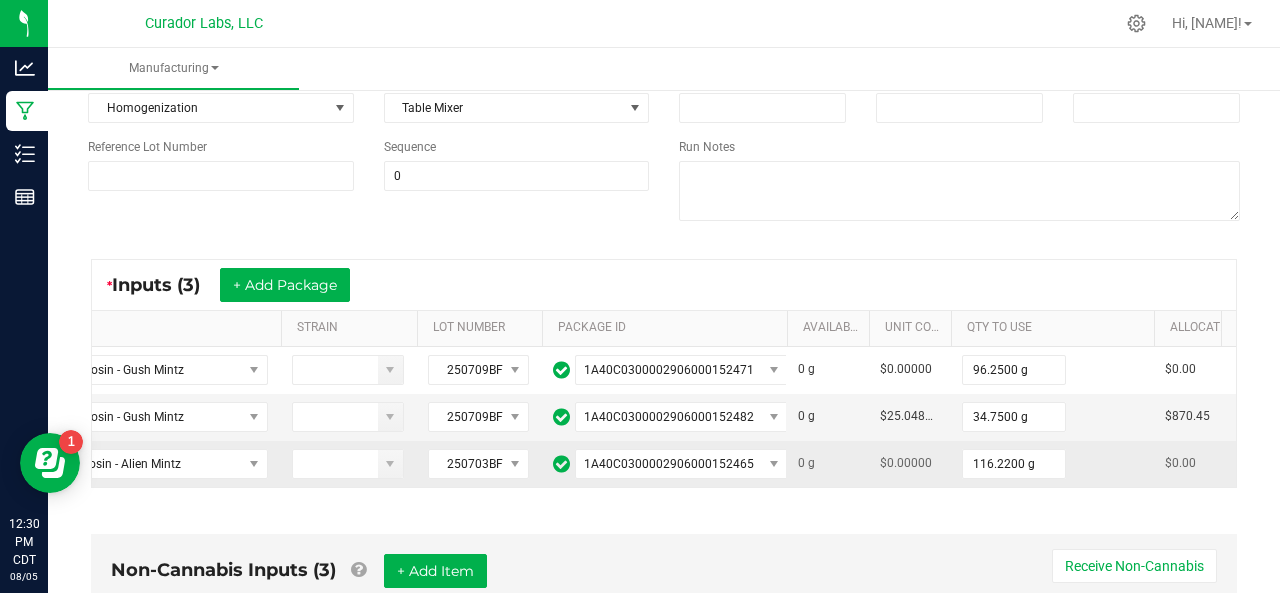 scroll, scrollTop: 0, scrollLeft: 312, axis: horizontal 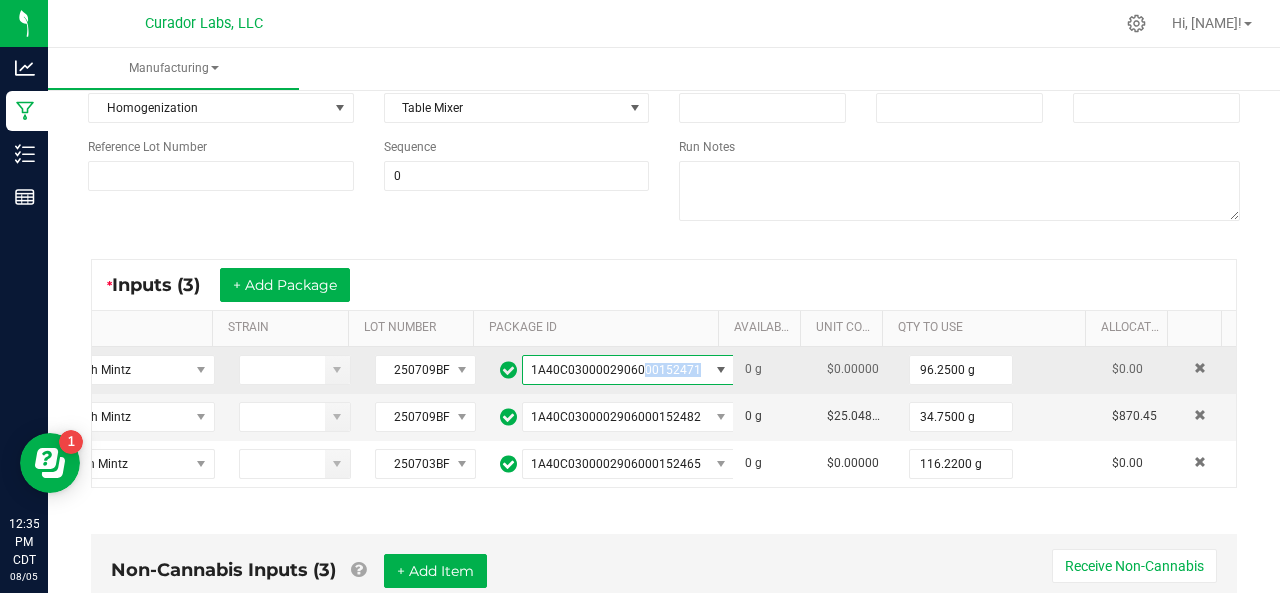 drag, startPoint x: 663, startPoint y: 370, endPoint x: 613, endPoint y: 356, distance: 51.92302 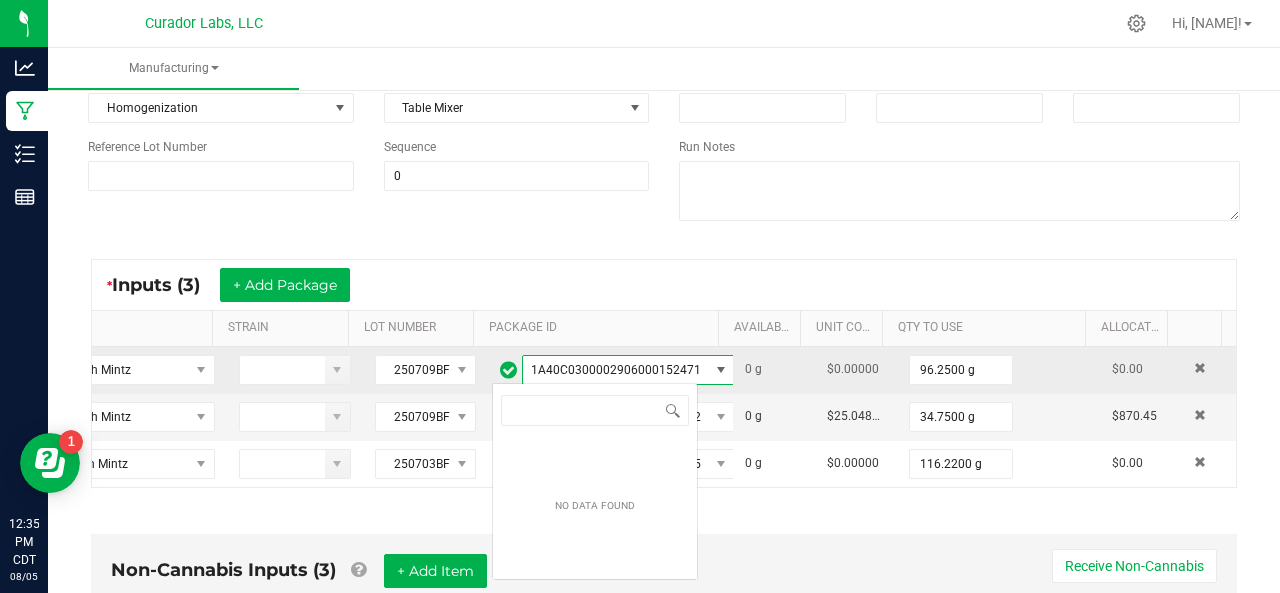 scroll, scrollTop: 99970, scrollLeft: 99793, axis: both 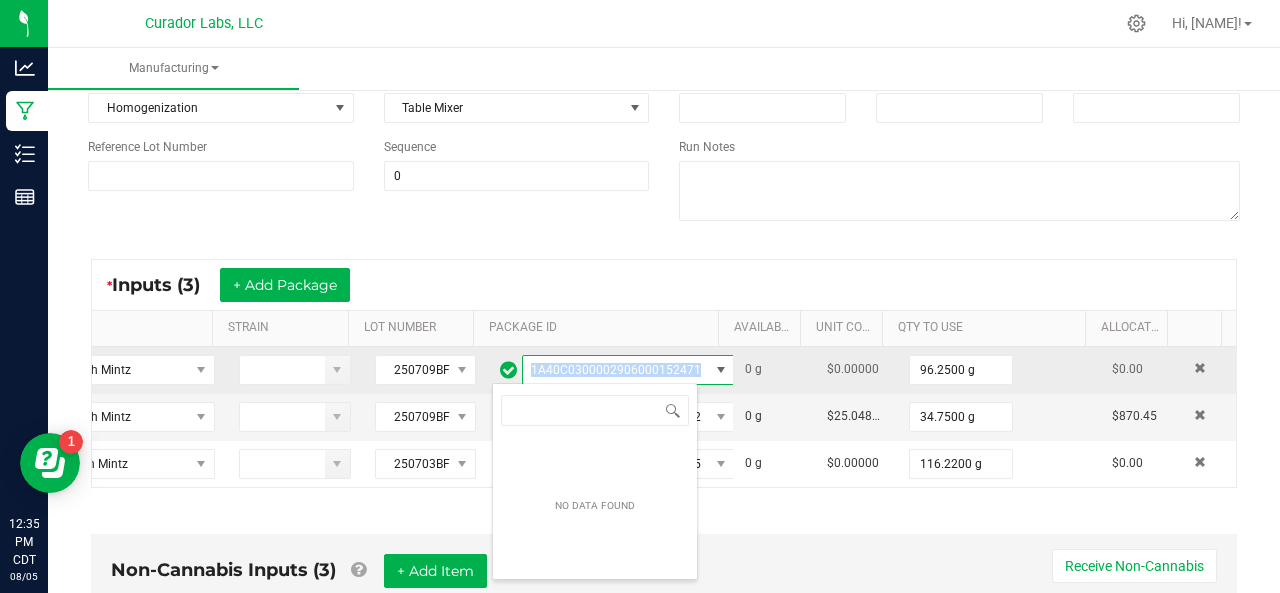 drag, startPoint x: 666, startPoint y: 367, endPoint x: 488, endPoint y: 362, distance: 178.0702 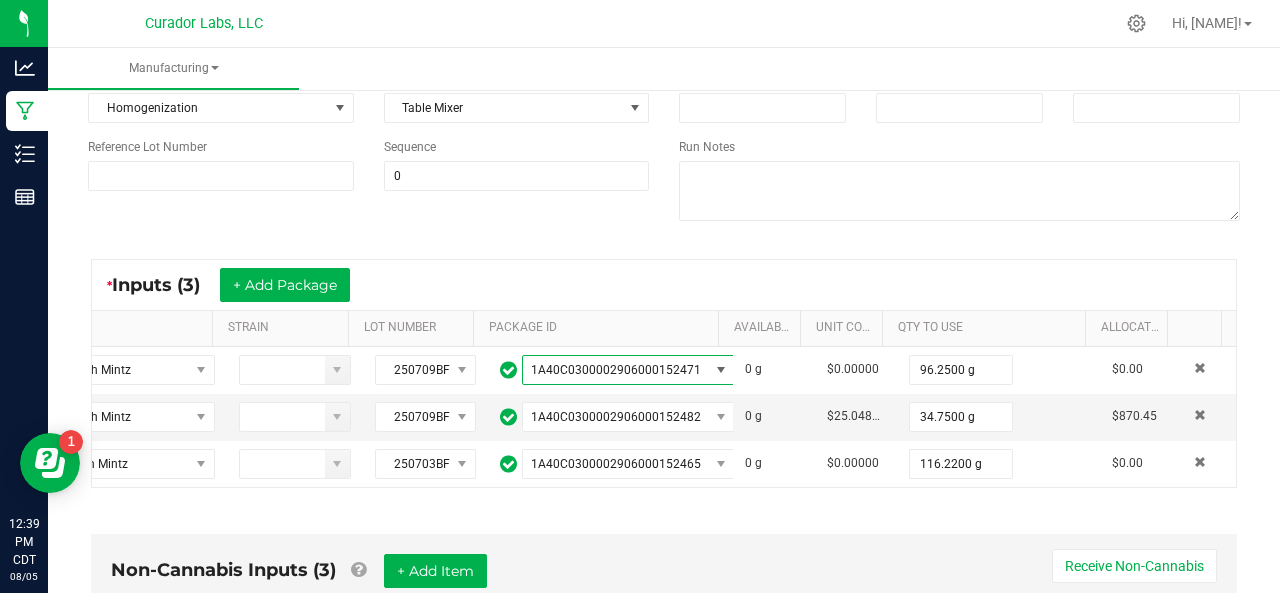 click on "*    Inputs (3)   + Add Package" at bounding box center (664, 285) 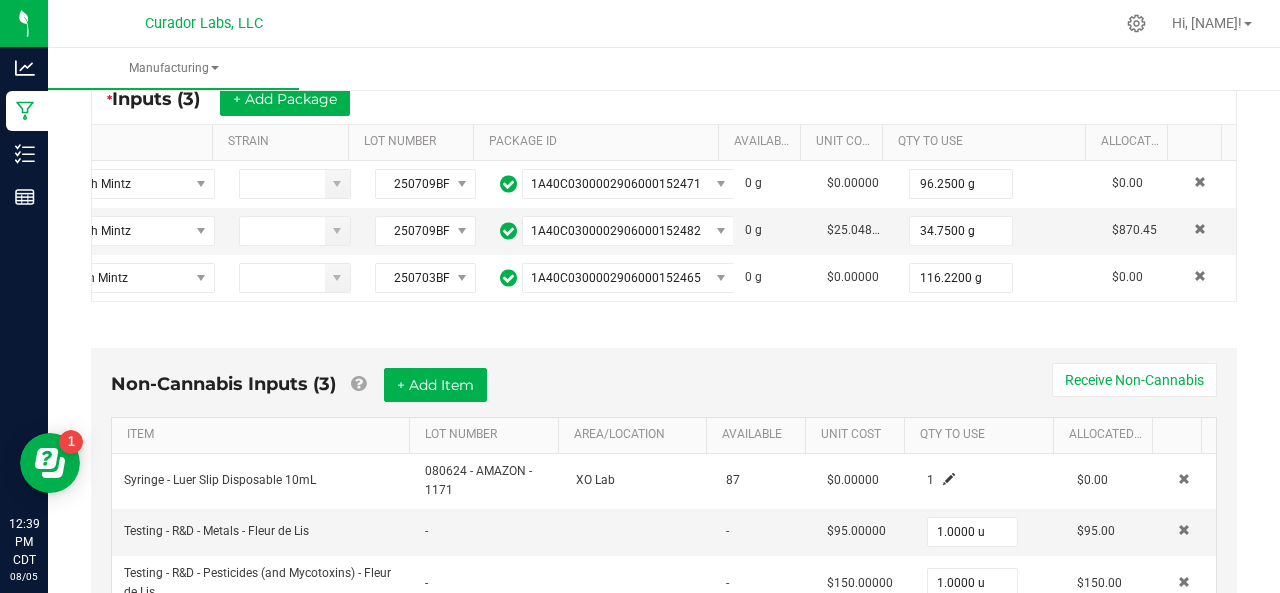scroll, scrollTop: 0, scrollLeft: 0, axis: both 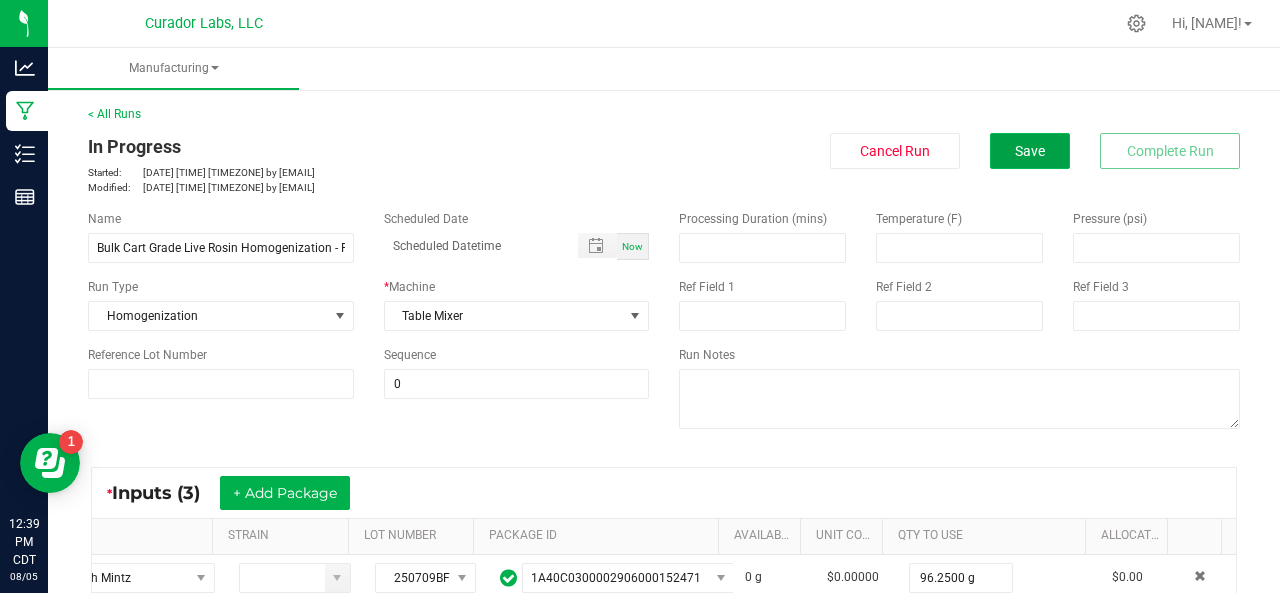 click on "Save" at bounding box center [1030, 151] 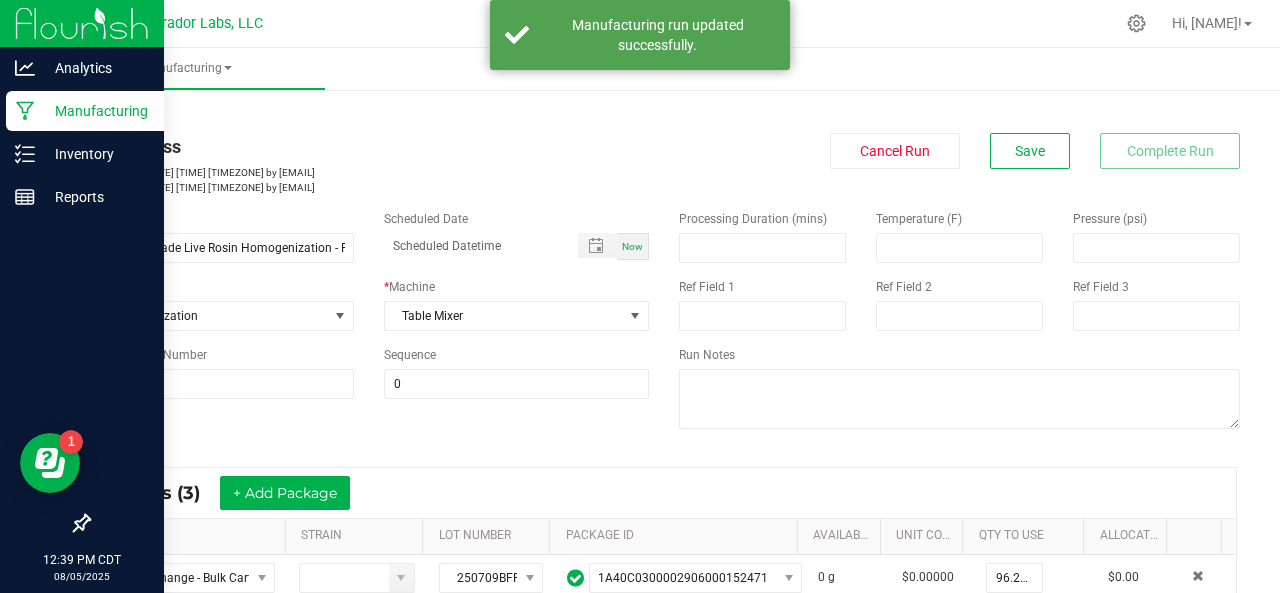 click on "Manufacturing" at bounding box center (95, 111) 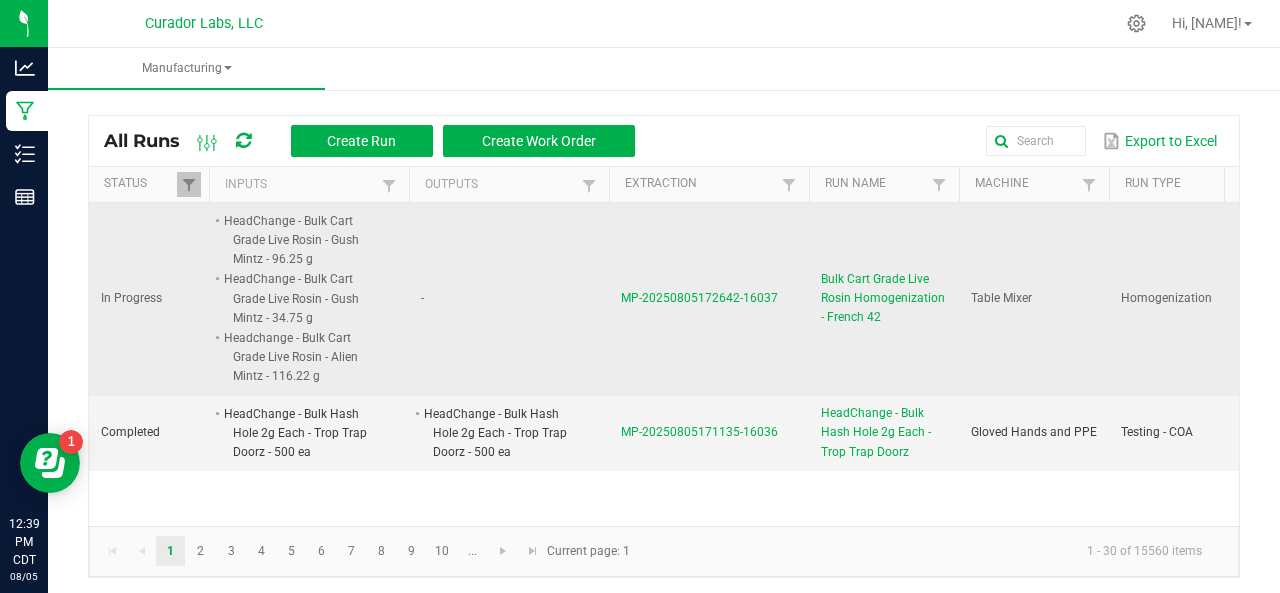 click on "MP-20250805172642-16037" at bounding box center (699, 298) 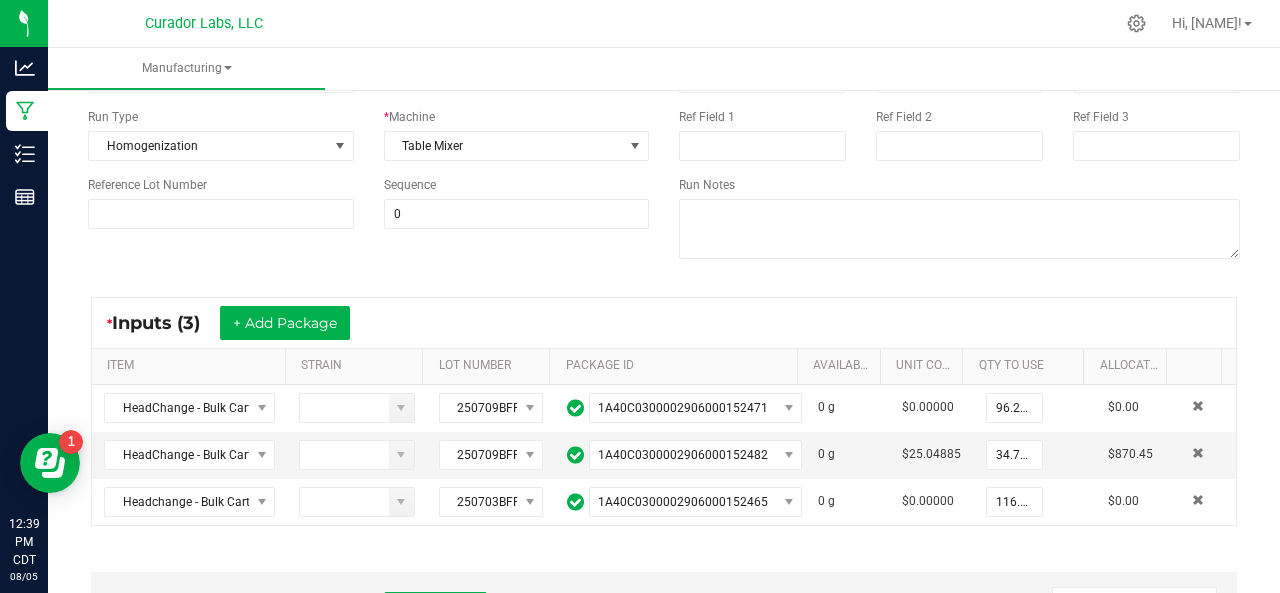 scroll, scrollTop: 177, scrollLeft: 0, axis: vertical 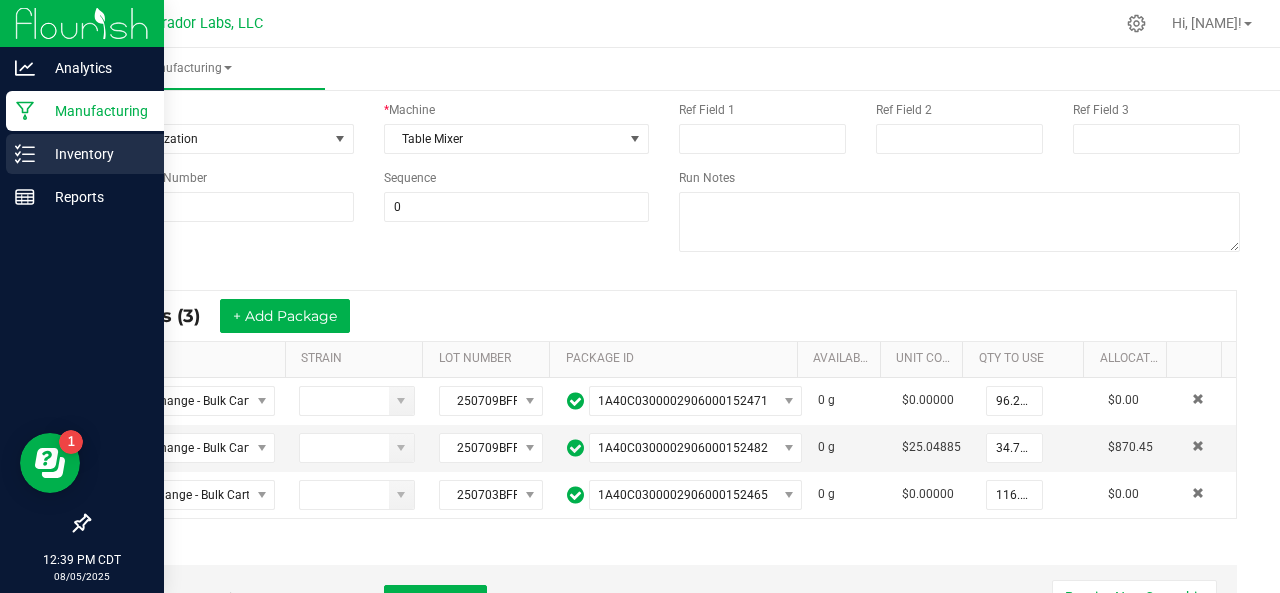 click on "Inventory" at bounding box center (85, 154) 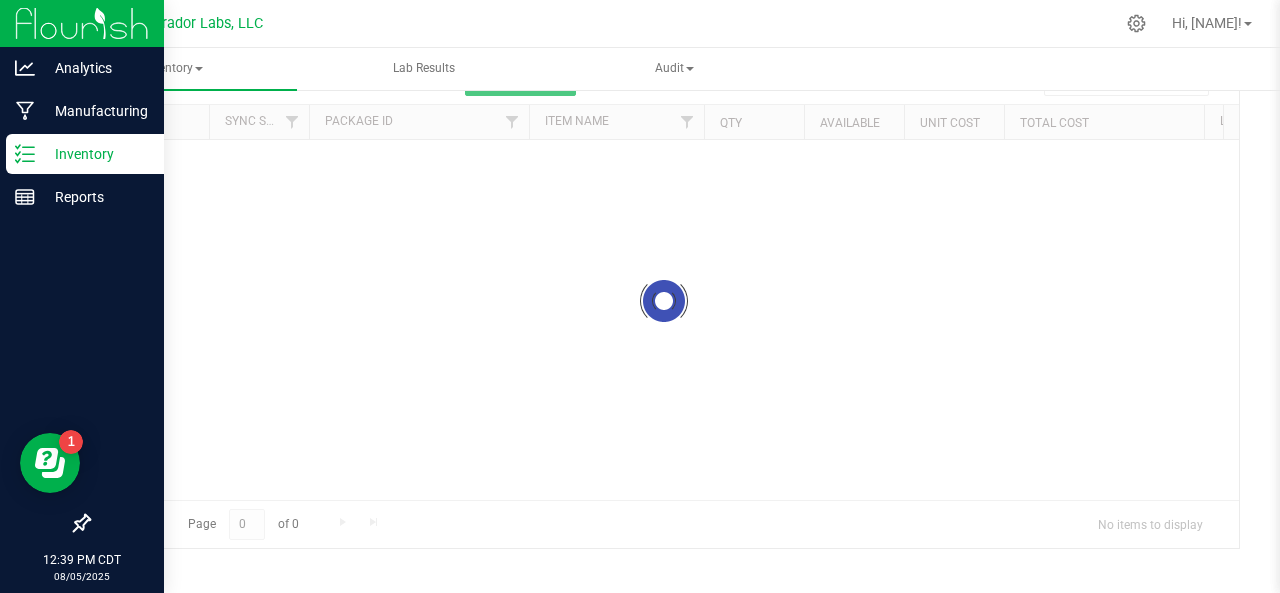 scroll, scrollTop: 104, scrollLeft: 0, axis: vertical 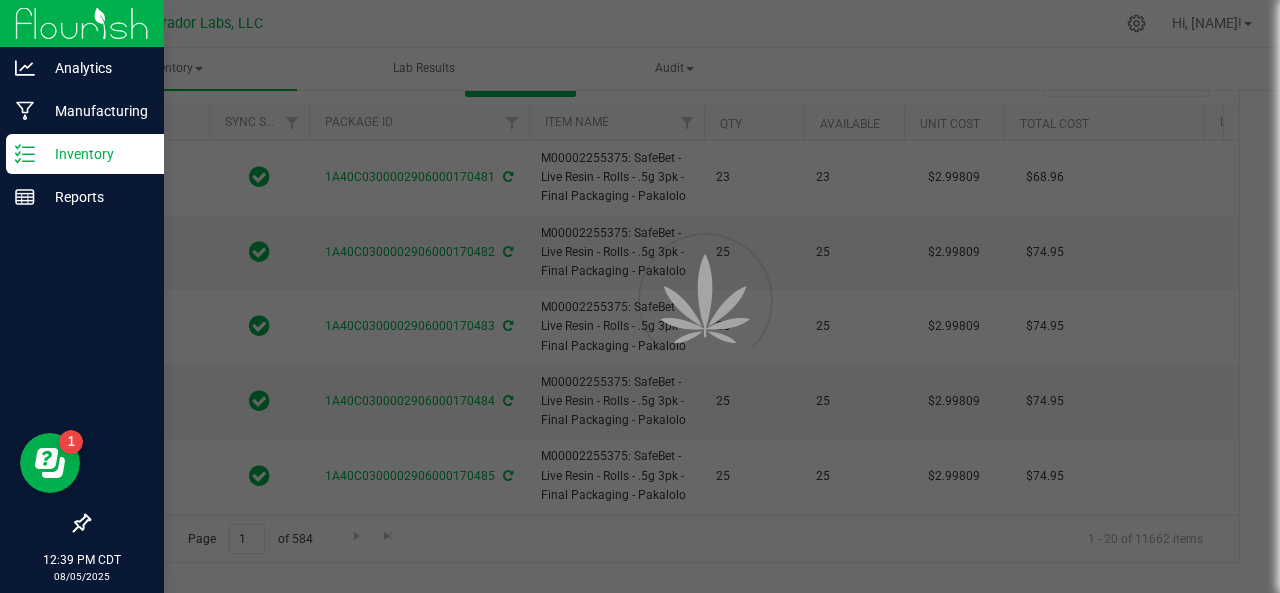 type on "2026-07-25" 